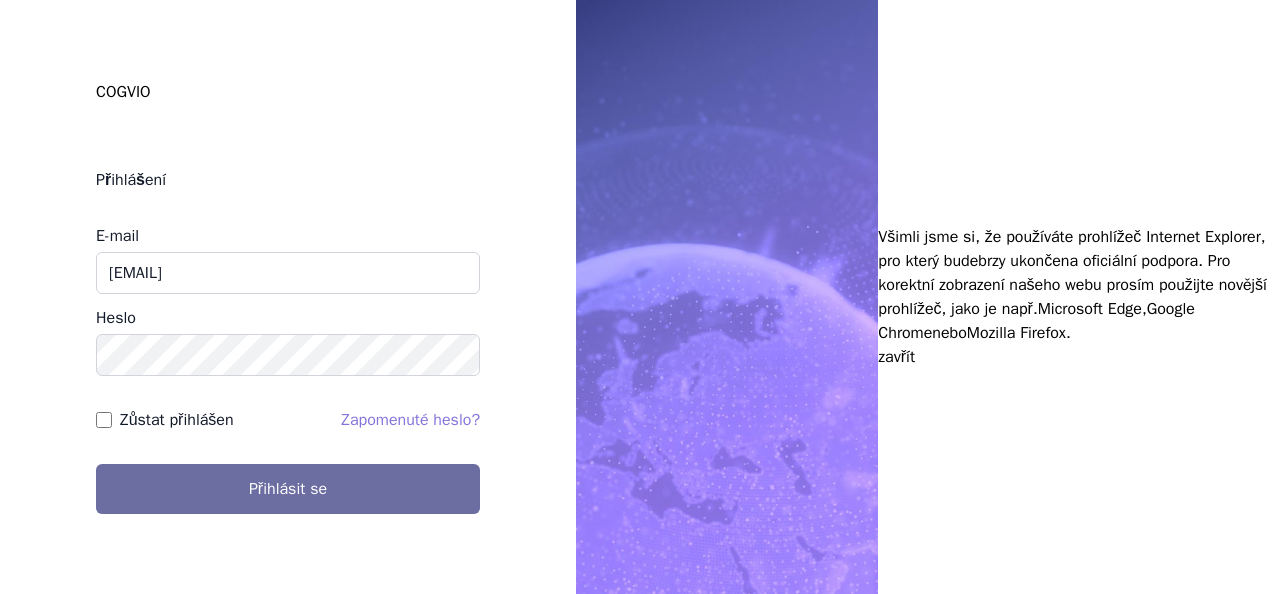 scroll, scrollTop: 0, scrollLeft: 0, axis: both 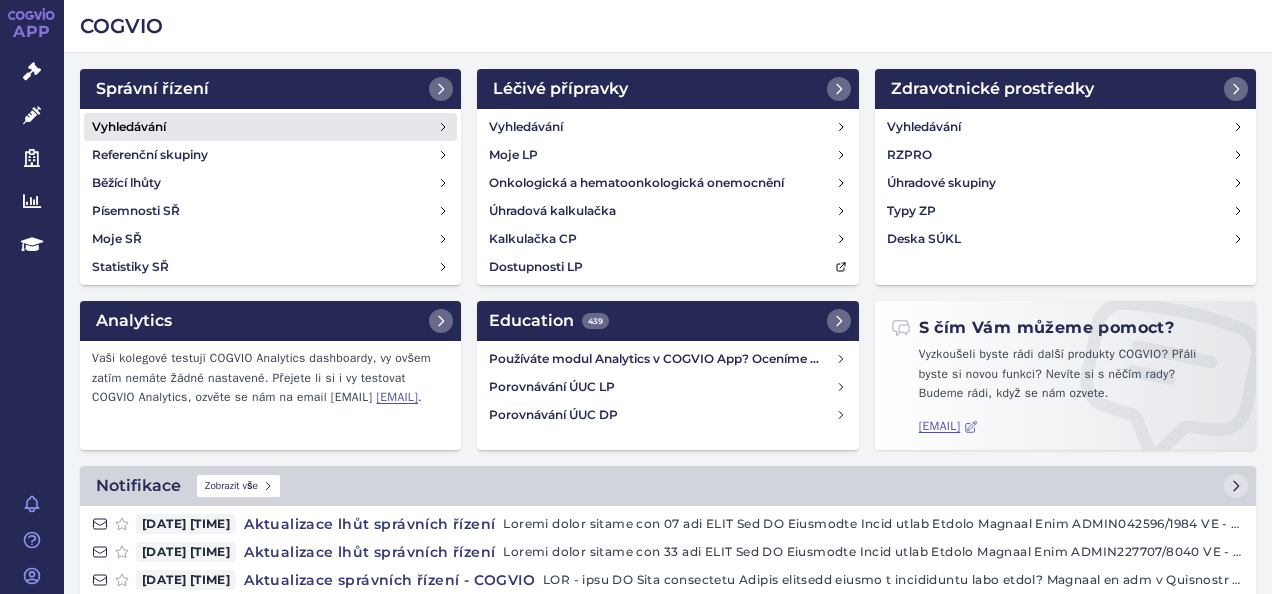 click on "Vyhledávání" at bounding box center [270, 127] 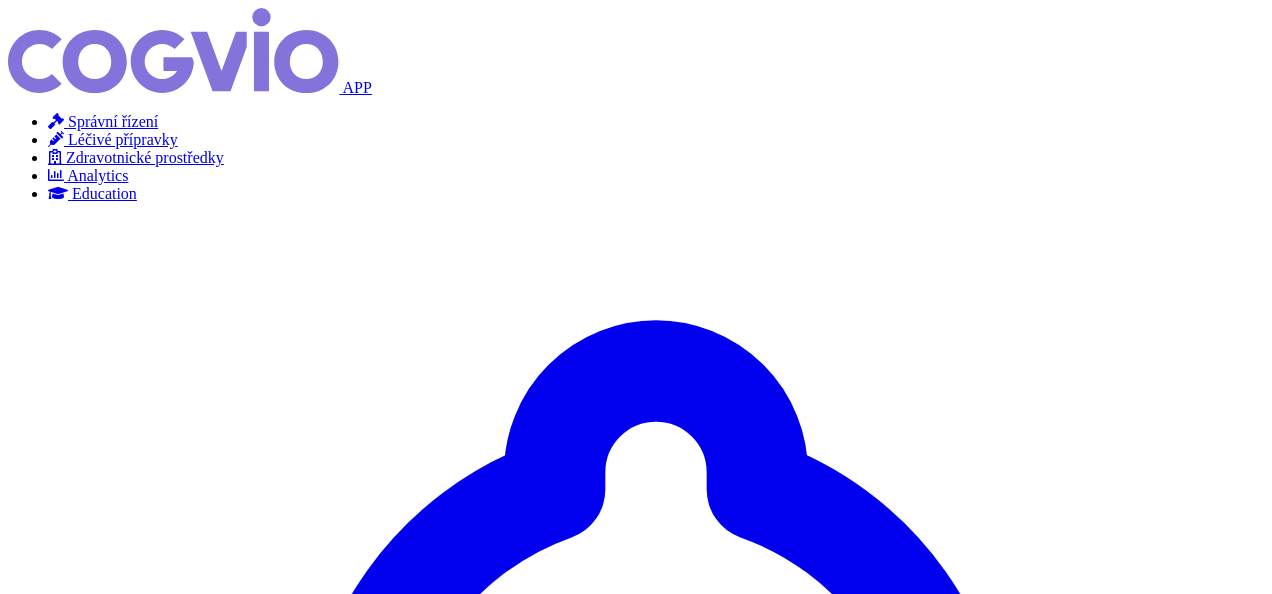 scroll, scrollTop: 0, scrollLeft: 0, axis: both 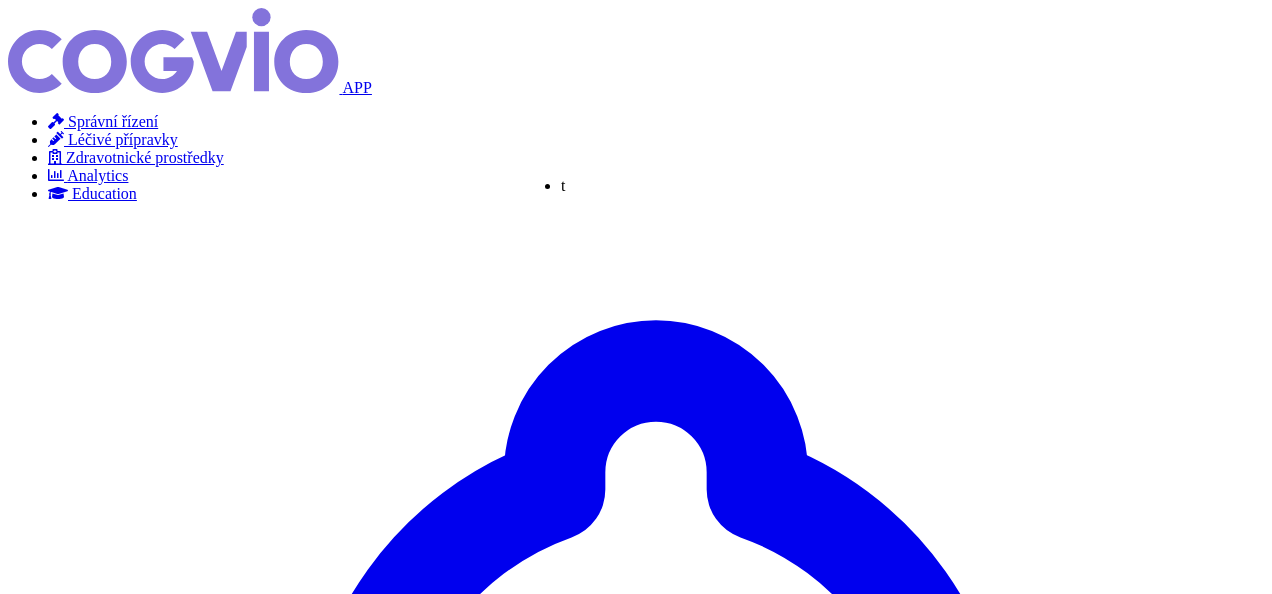 type on "ta" 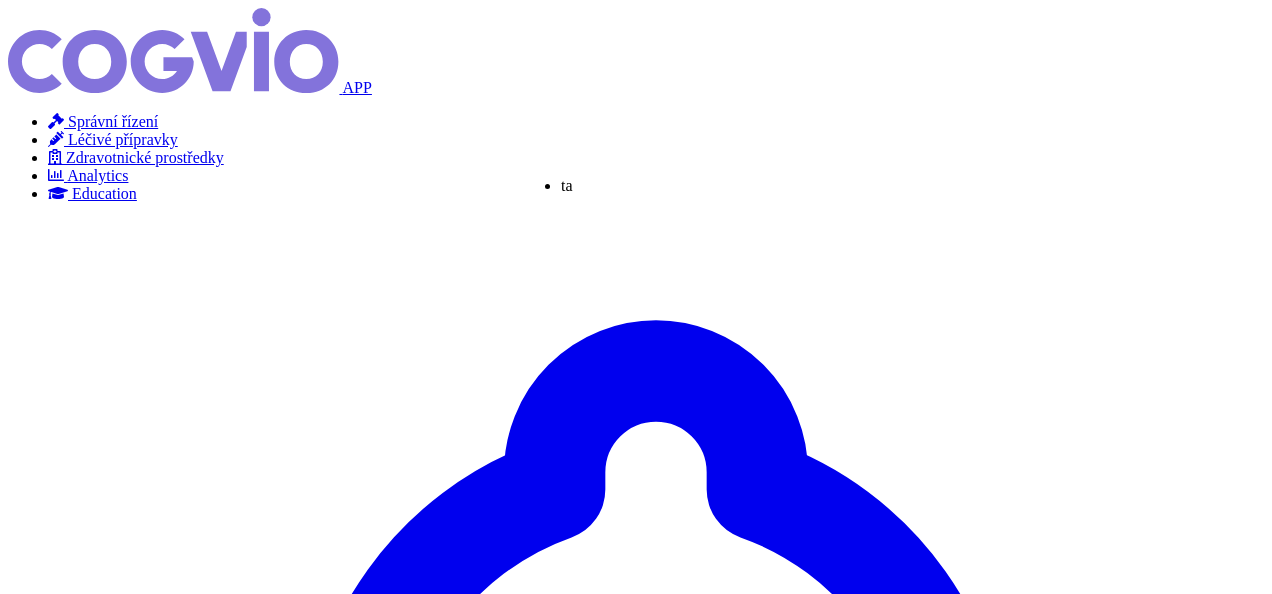type on "tal" 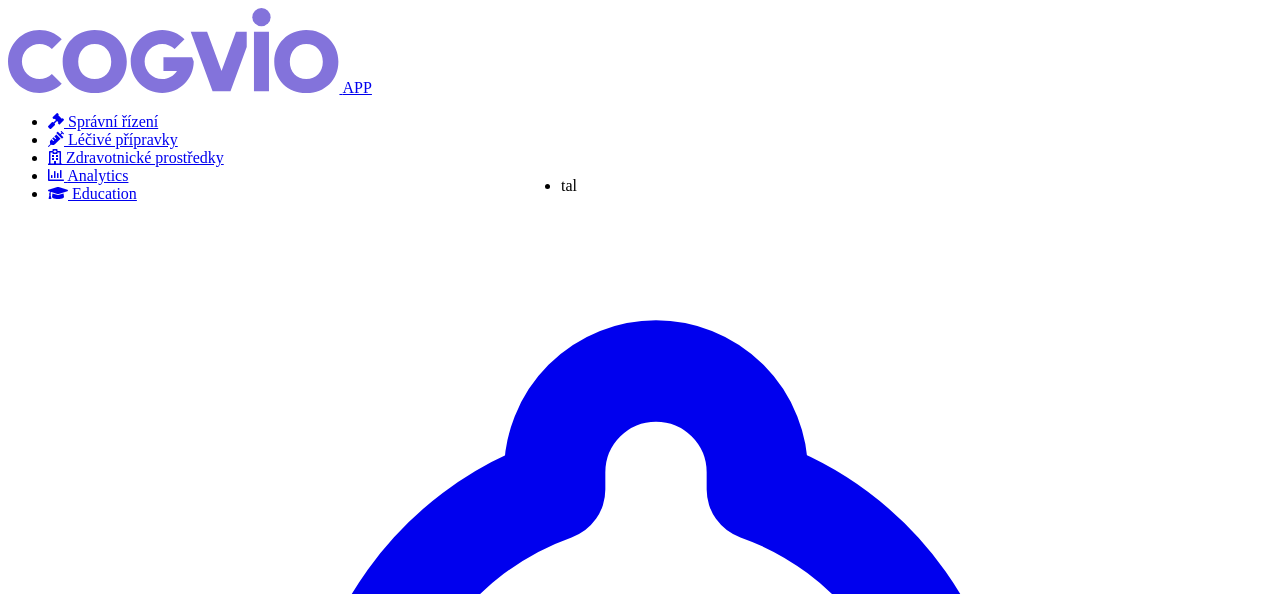 type on "talv" 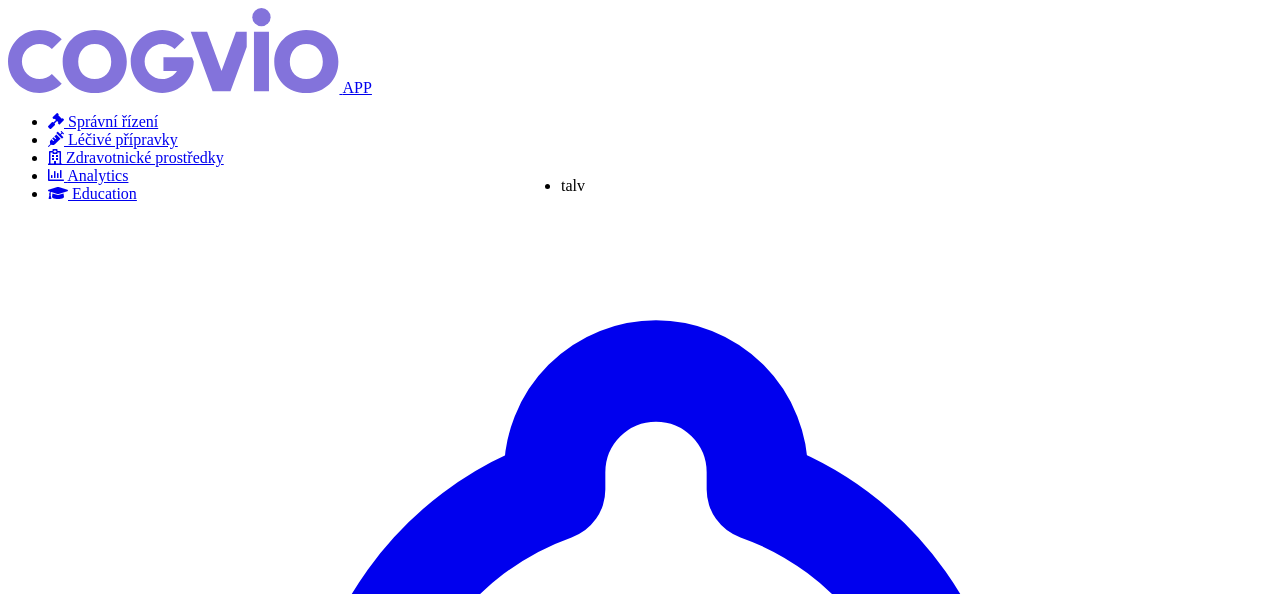 type on "talve" 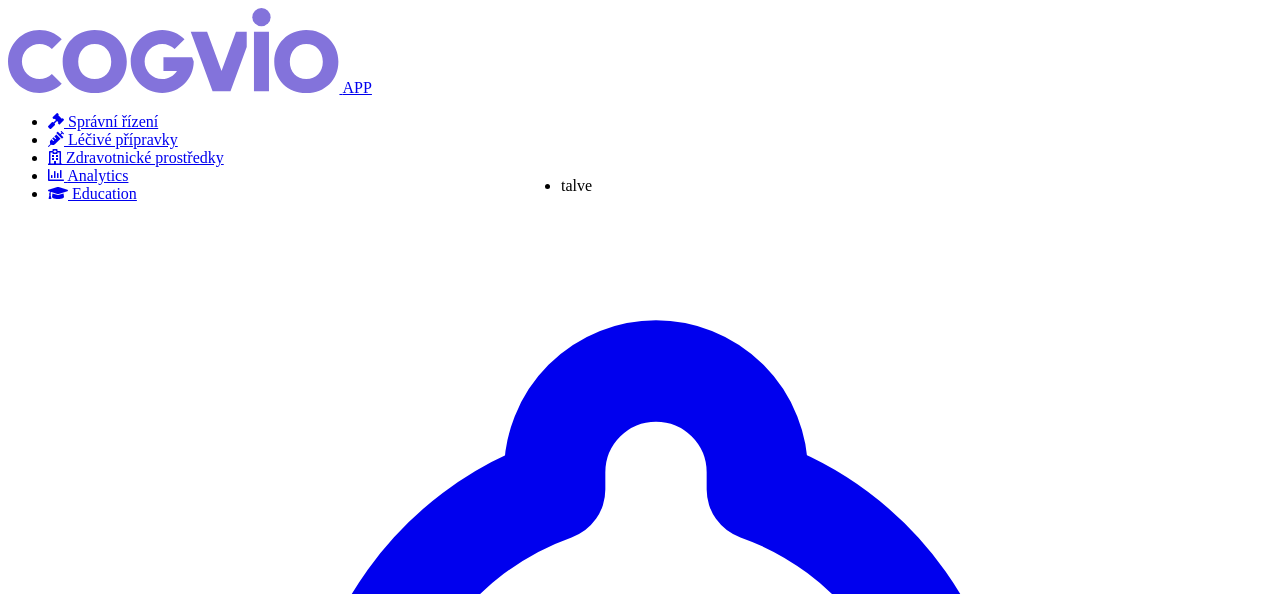 type on "talvey" 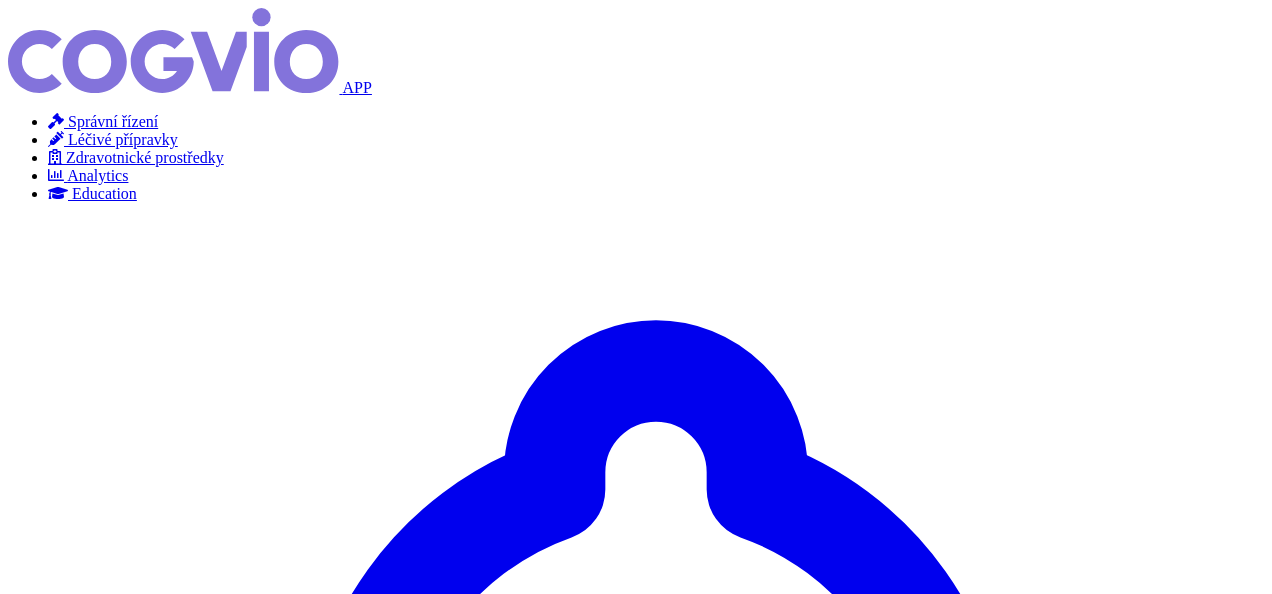 click on "Hledat" at bounding box center (35, 4415) 